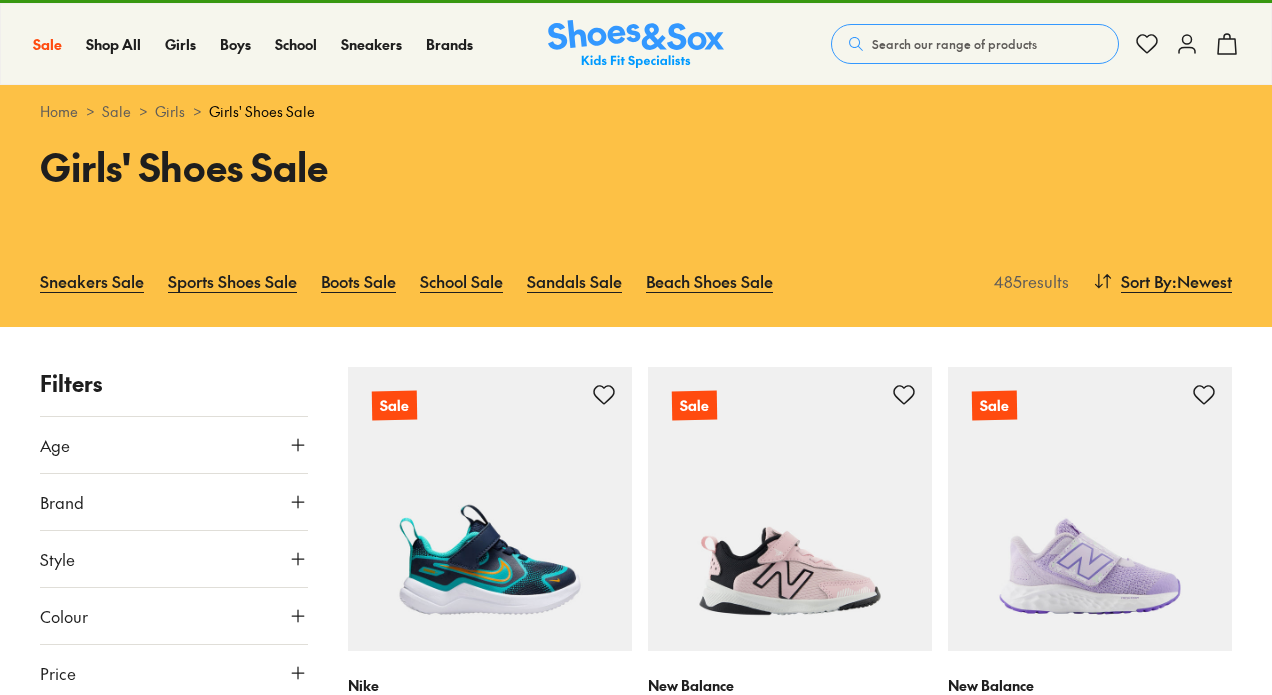 scroll, scrollTop: 158, scrollLeft: 0, axis: vertical 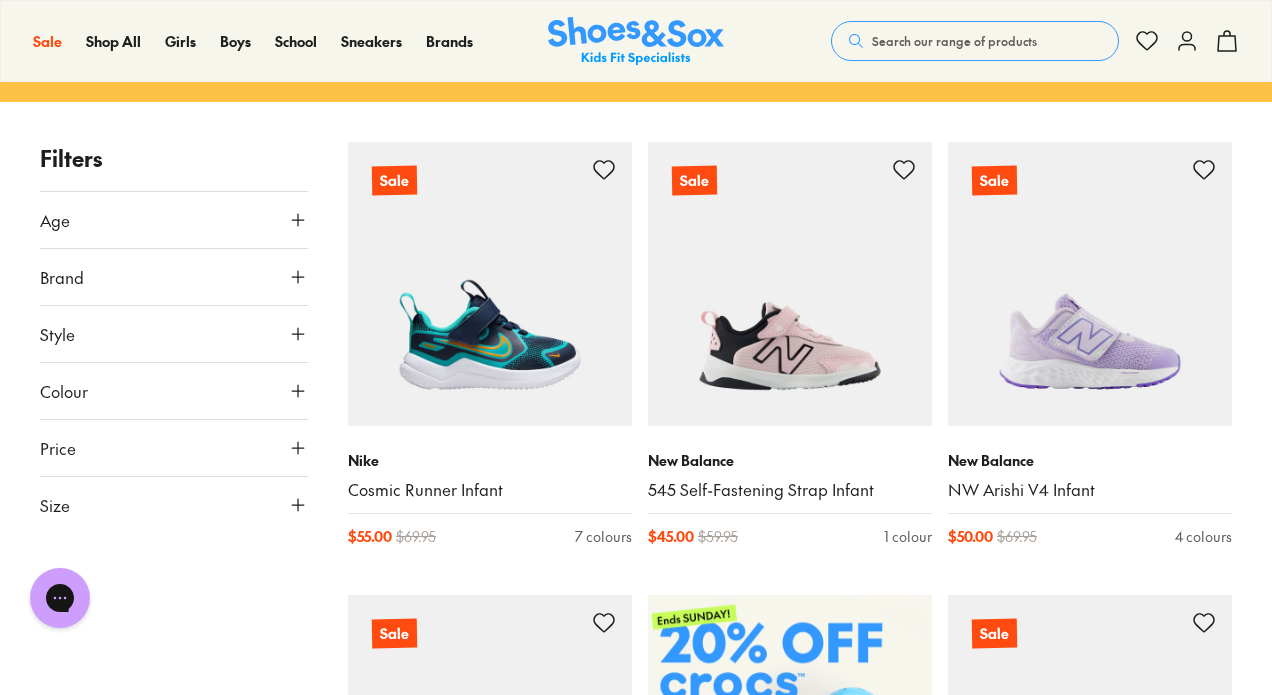 click 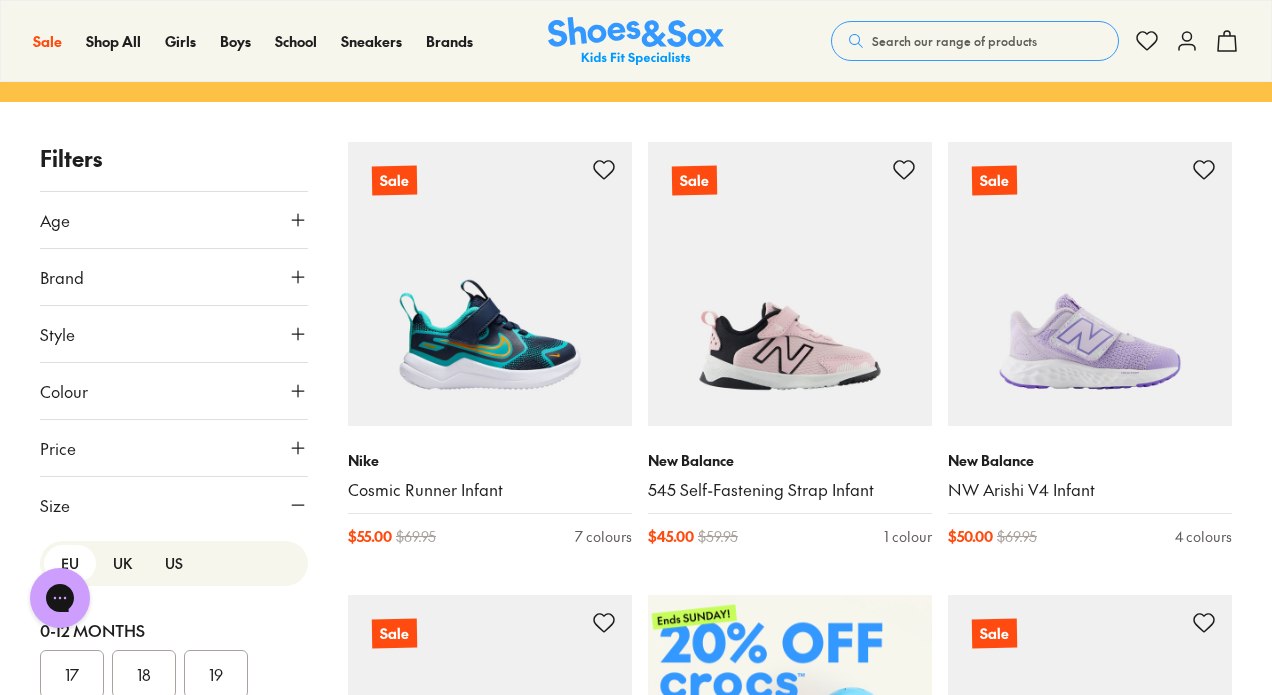 click on "US" at bounding box center [174, 563] 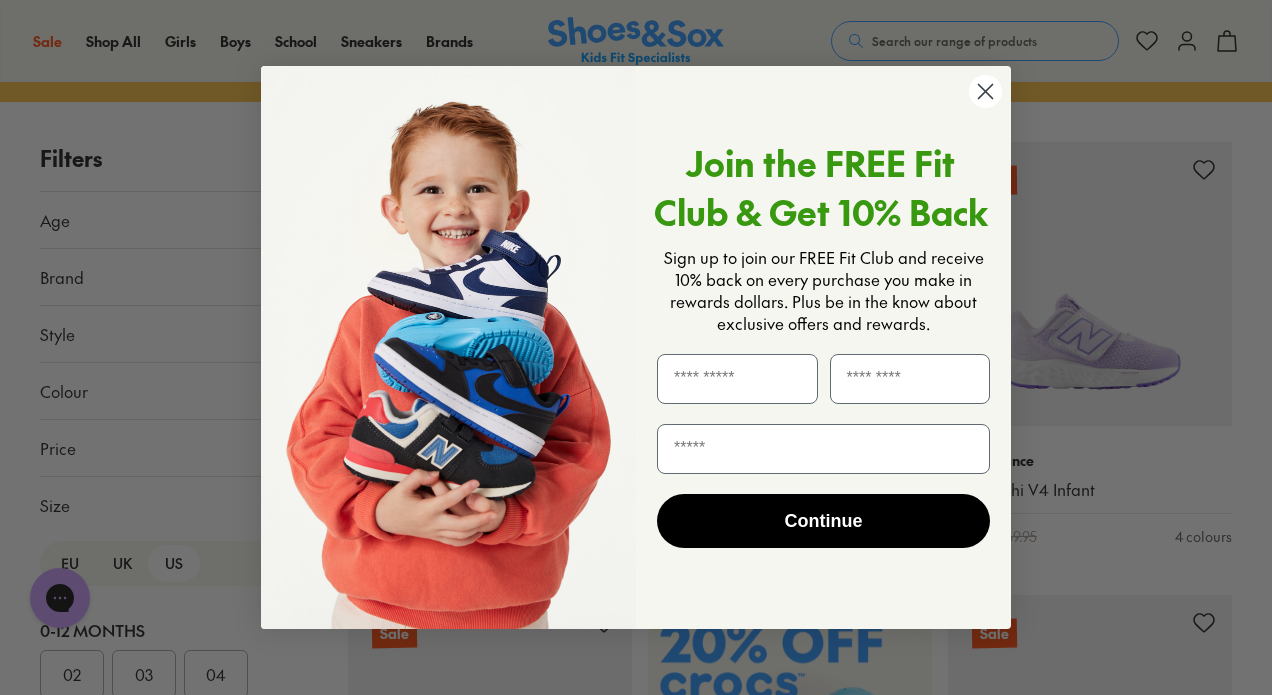 click 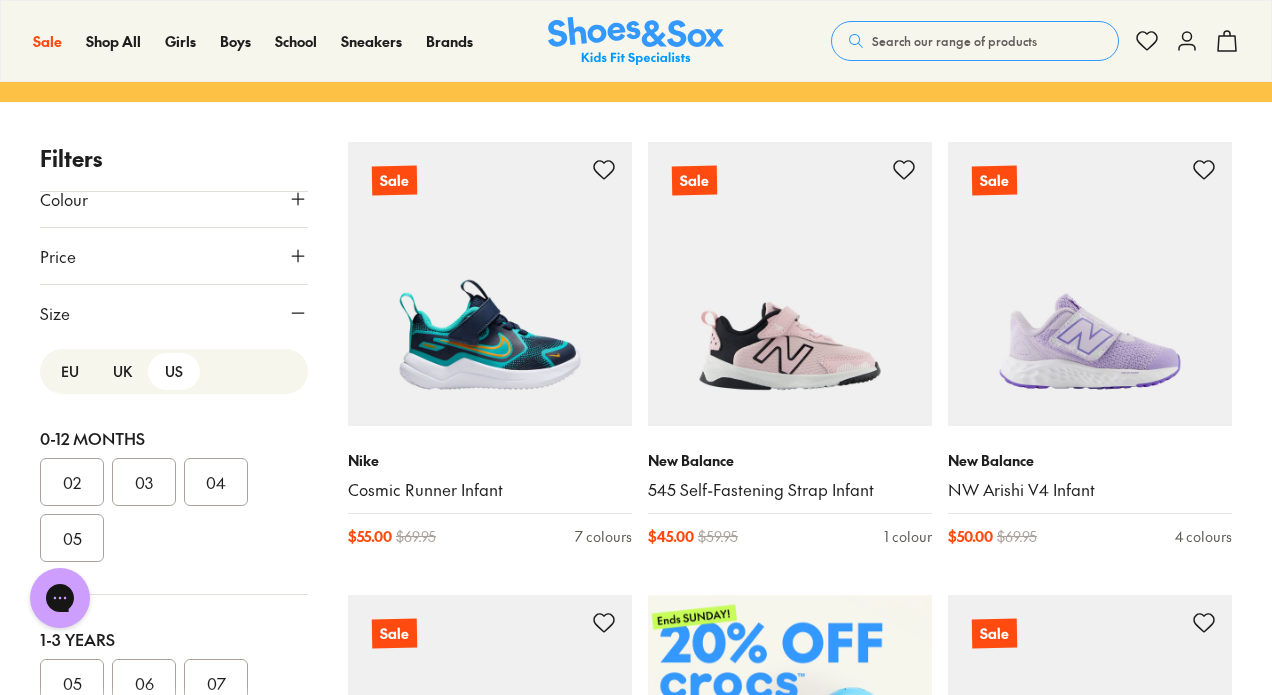 scroll, scrollTop: 192, scrollLeft: 0, axis: vertical 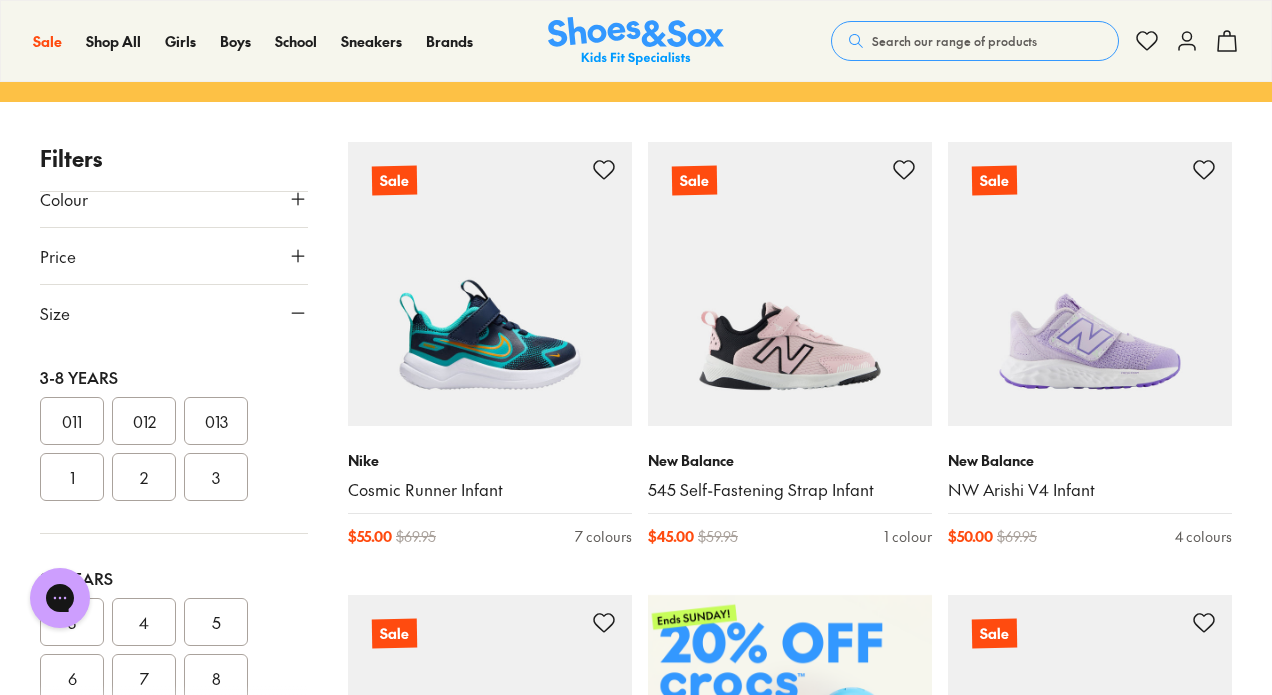 click on "013" at bounding box center (216, 421) 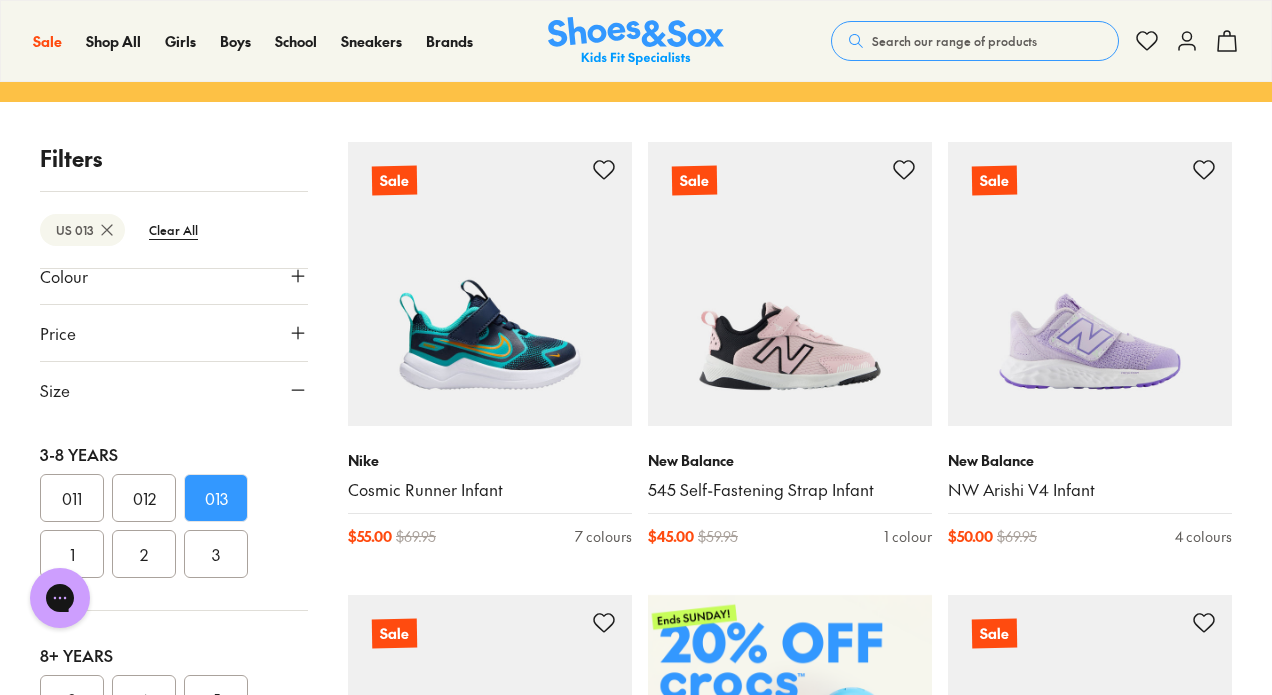 scroll, scrollTop: 85, scrollLeft: 0, axis: vertical 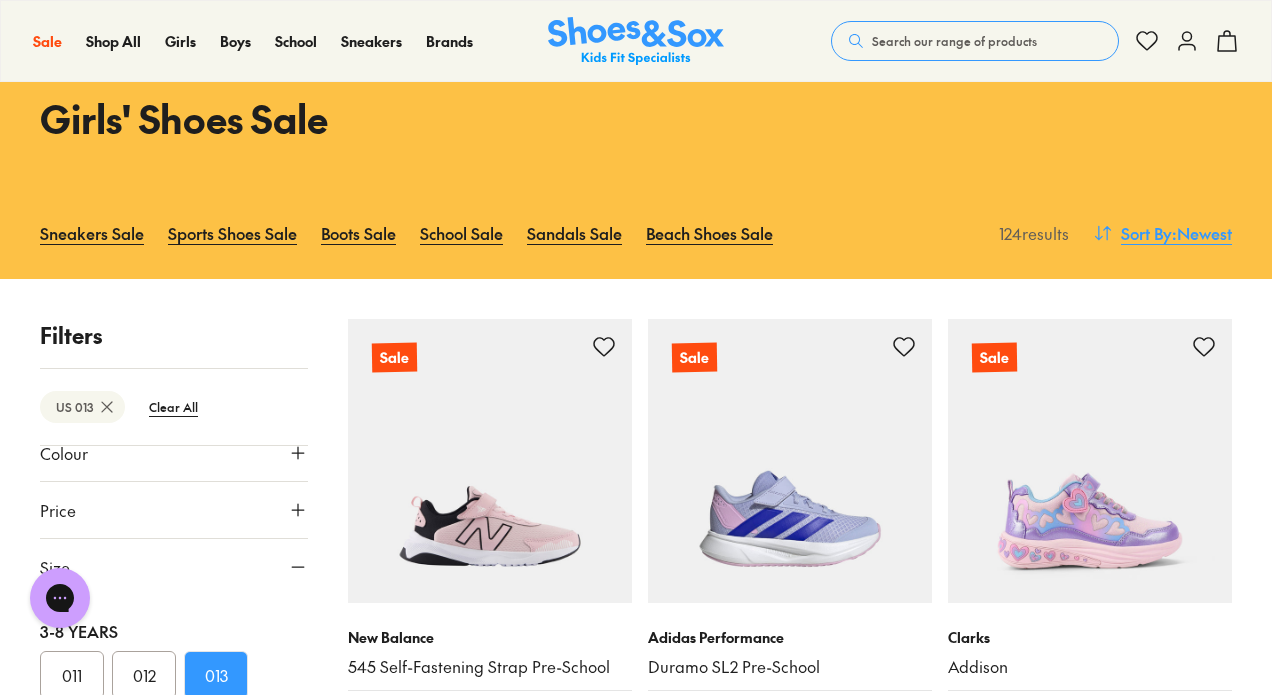 click on ":  Newest" at bounding box center [1202, 233] 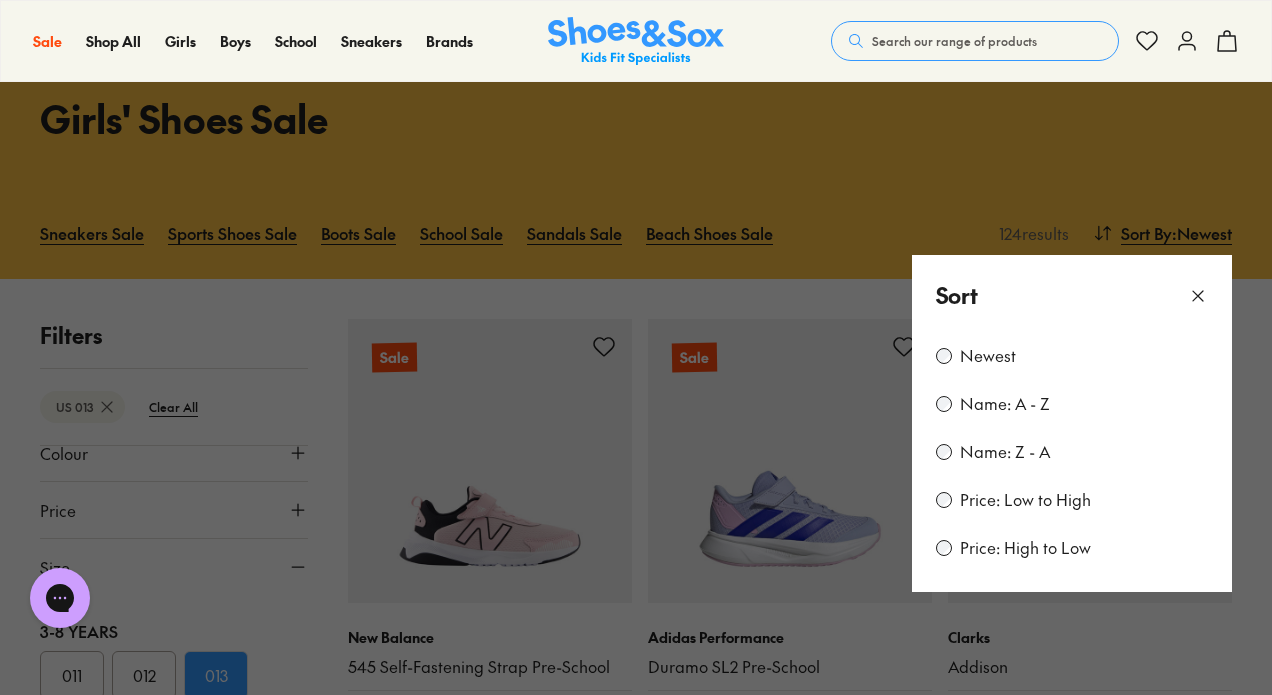 click on "Price: Low to High" at bounding box center [1025, 500] 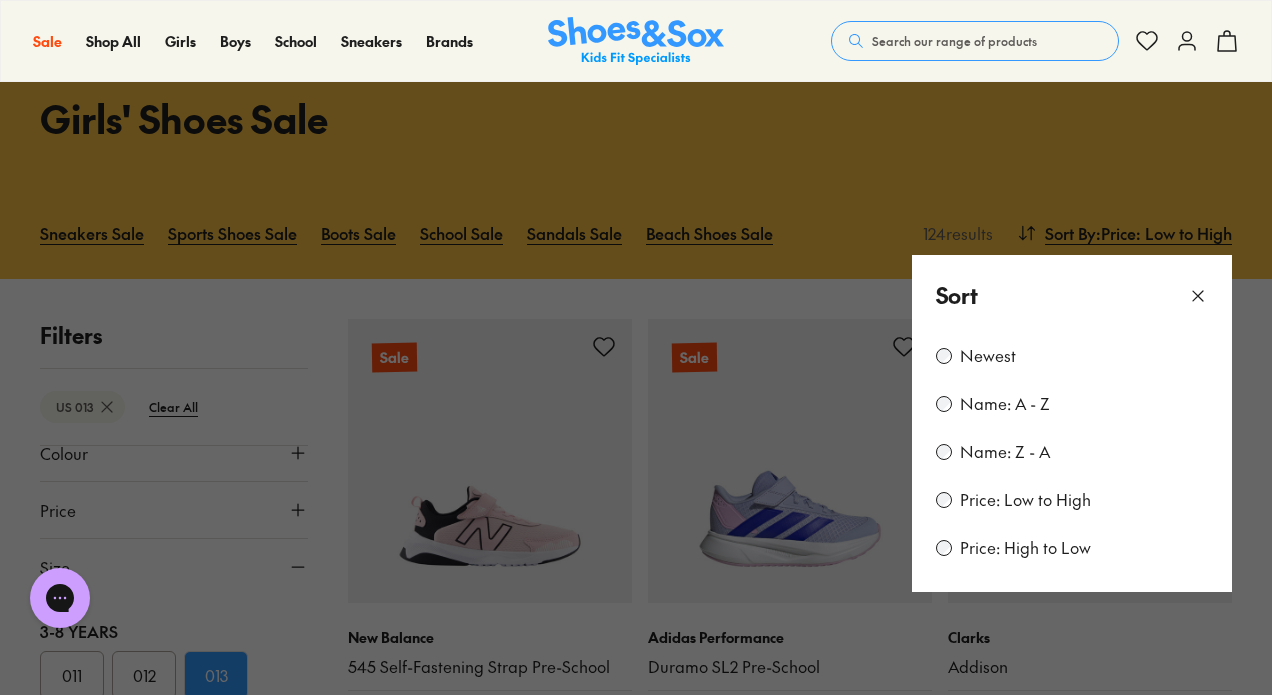 scroll, scrollTop: 97, scrollLeft: 0, axis: vertical 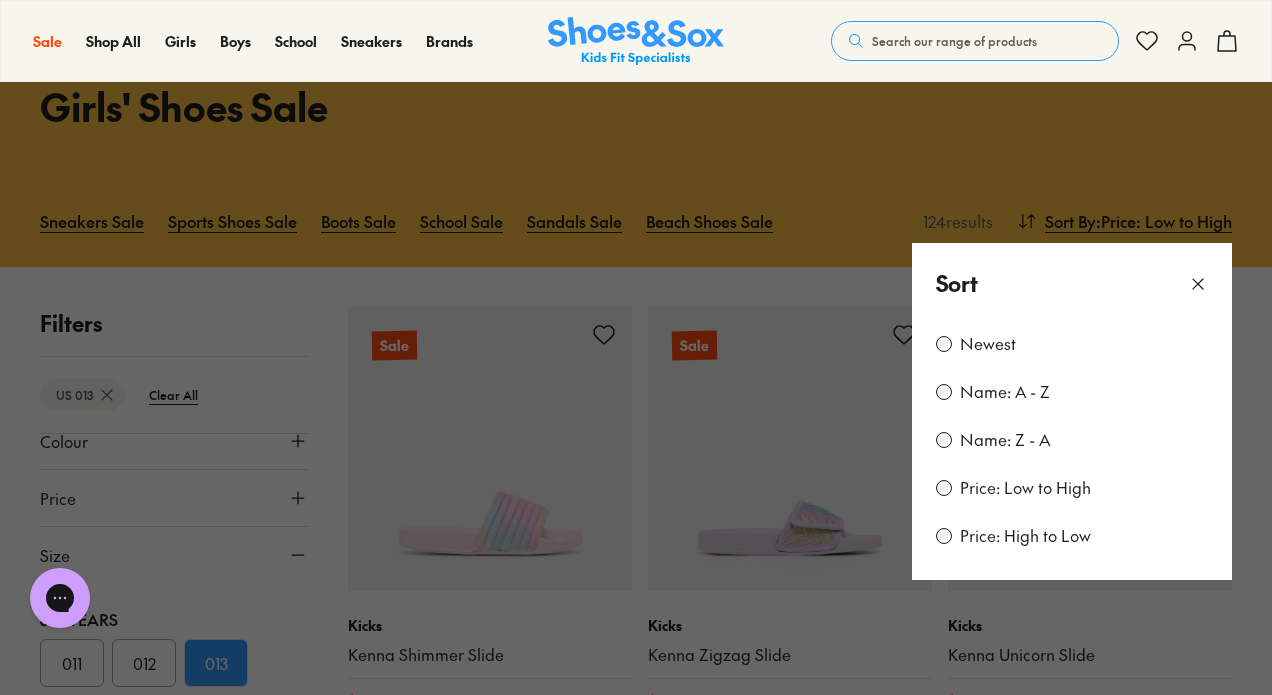 click 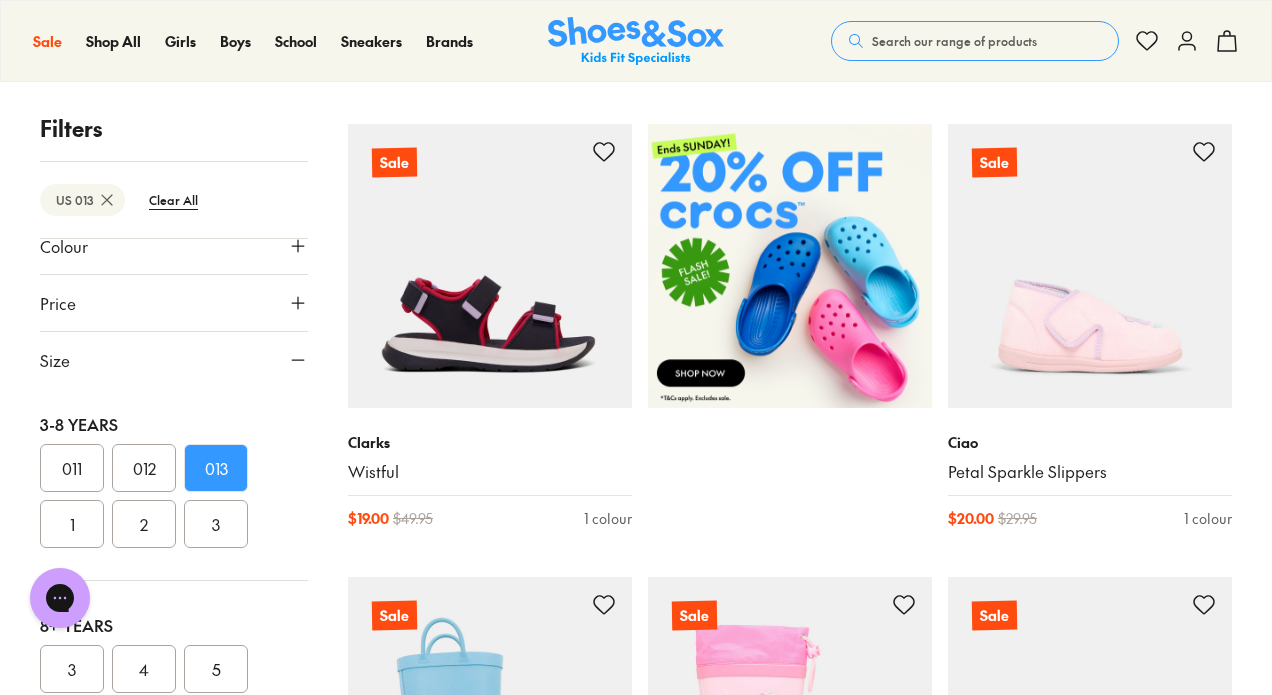 scroll, scrollTop: 736, scrollLeft: 0, axis: vertical 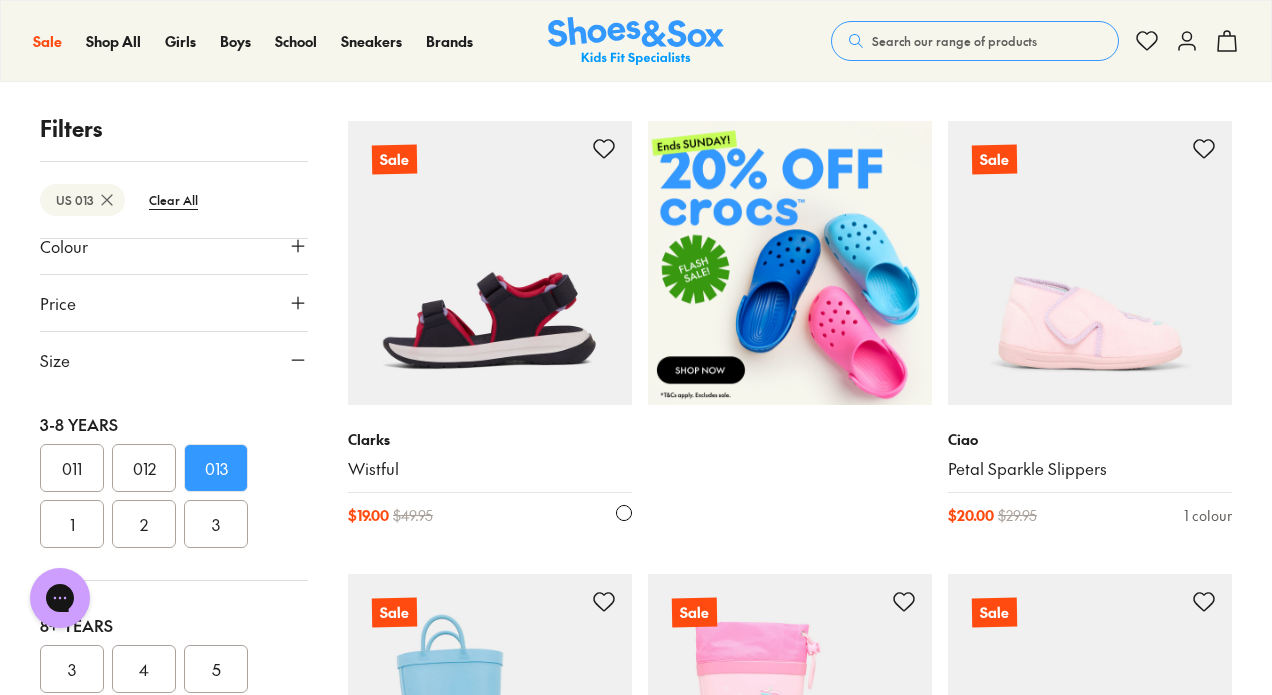 click at bounding box center [490, 263] 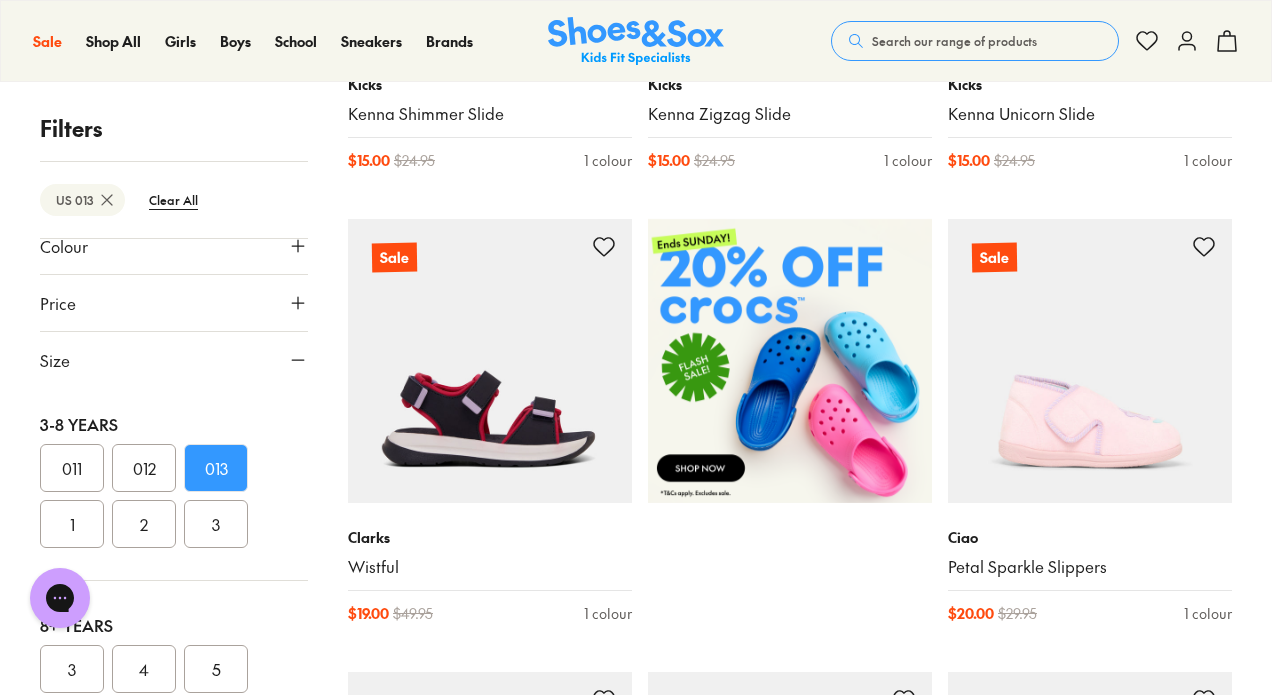 scroll, scrollTop: 637, scrollLeft: 0, axis: vertical 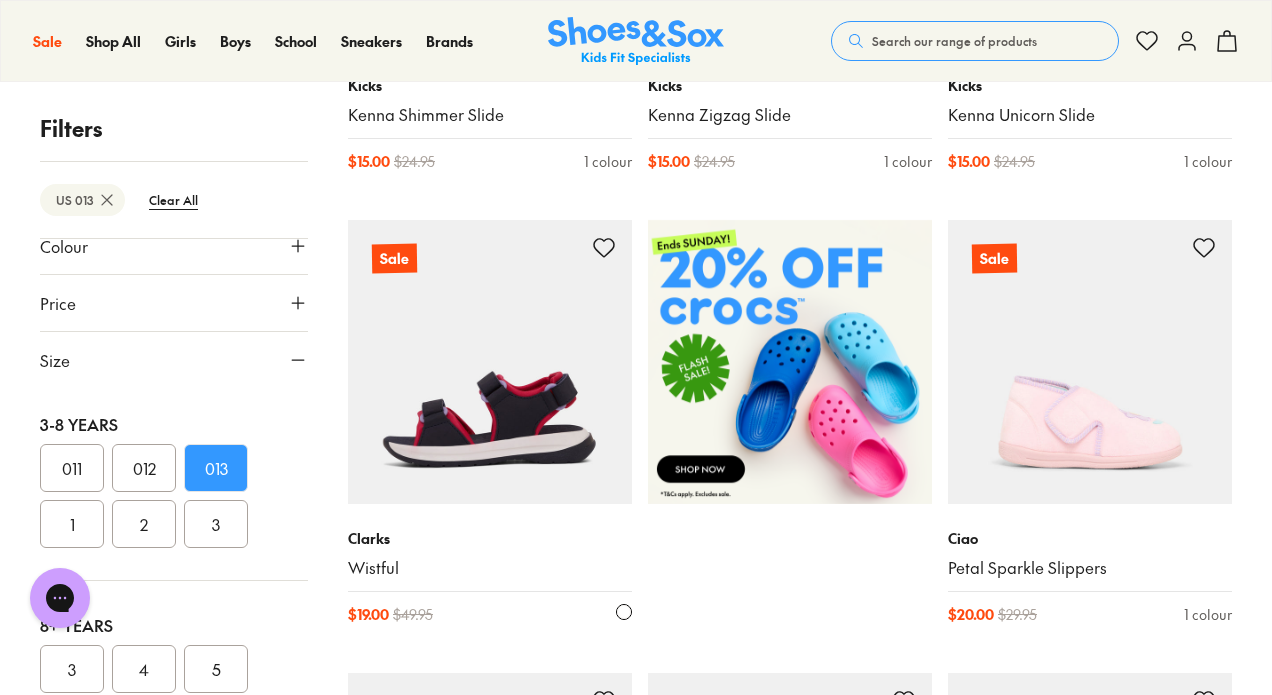 click 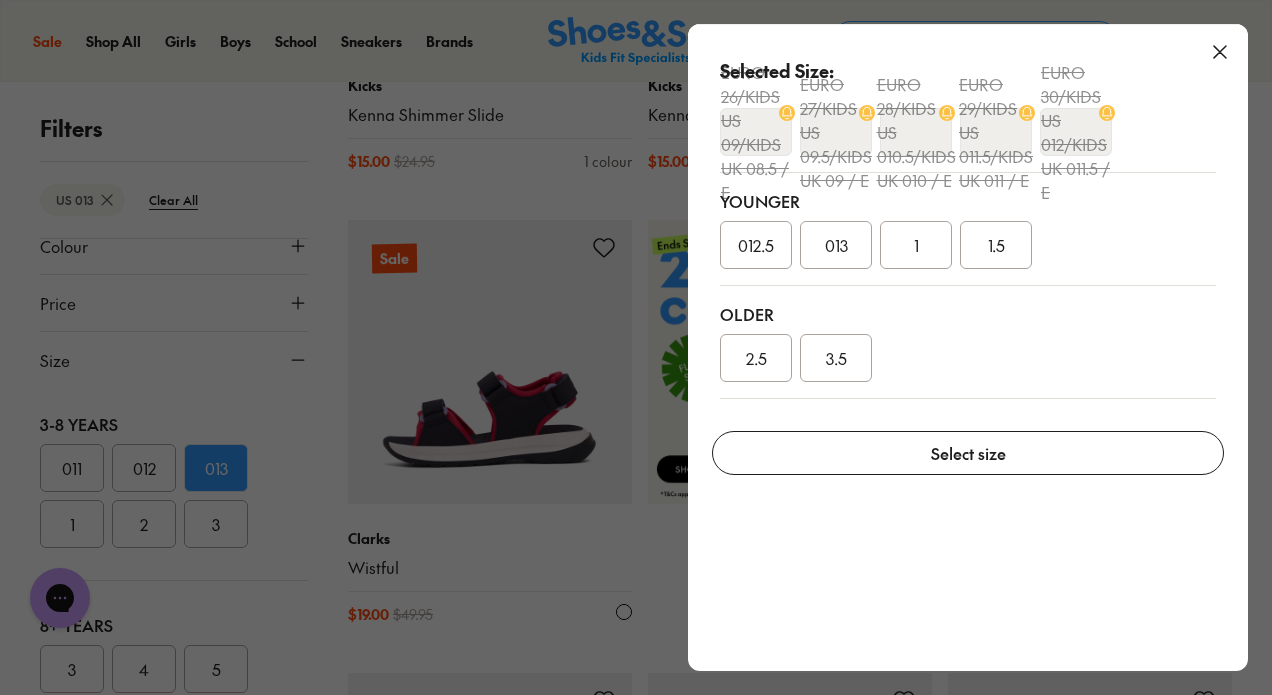 click on "013" at bounding box center [836, 245] 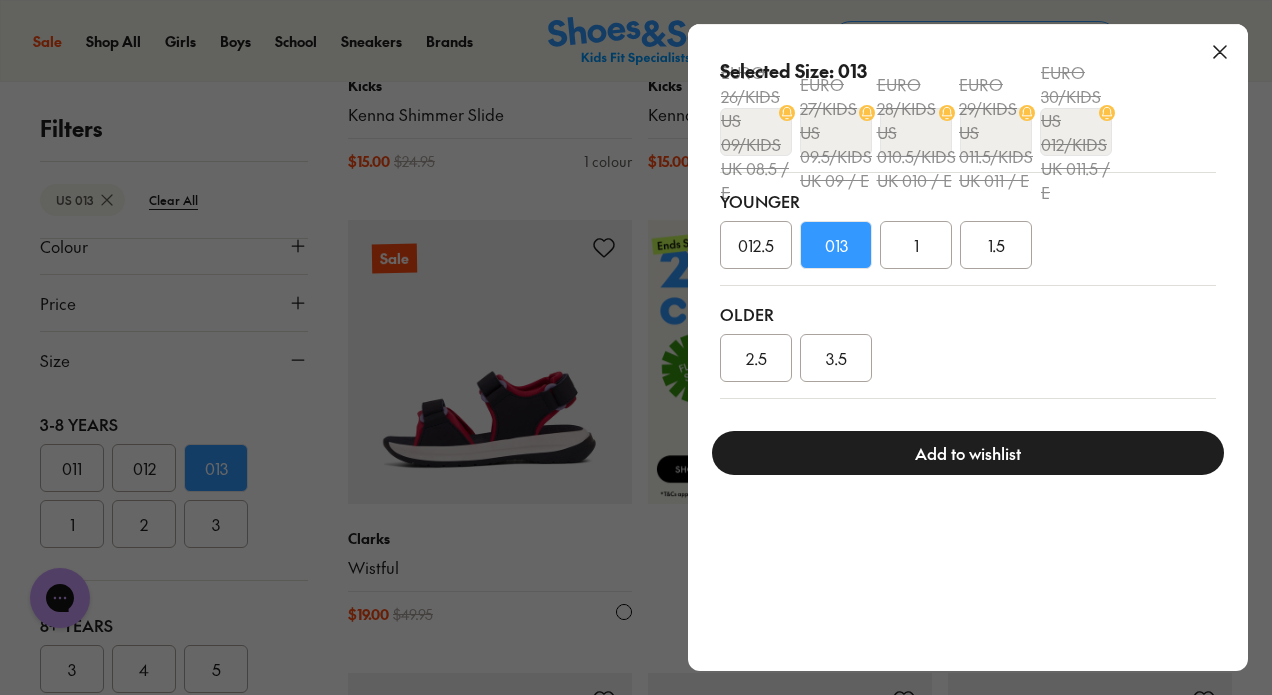 click on "Add to wishlist" at bounding box center (968, 453) 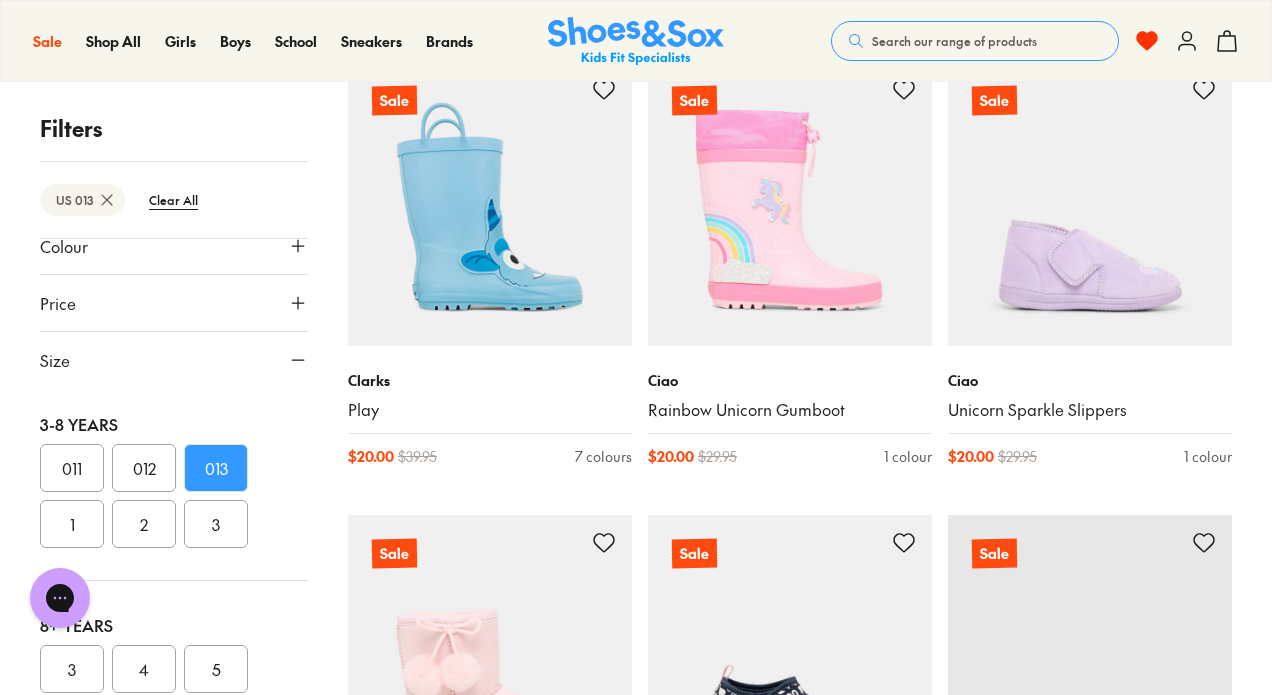 scroll, scrollTop: 1254, scrollLeft: 0, axis: vertical 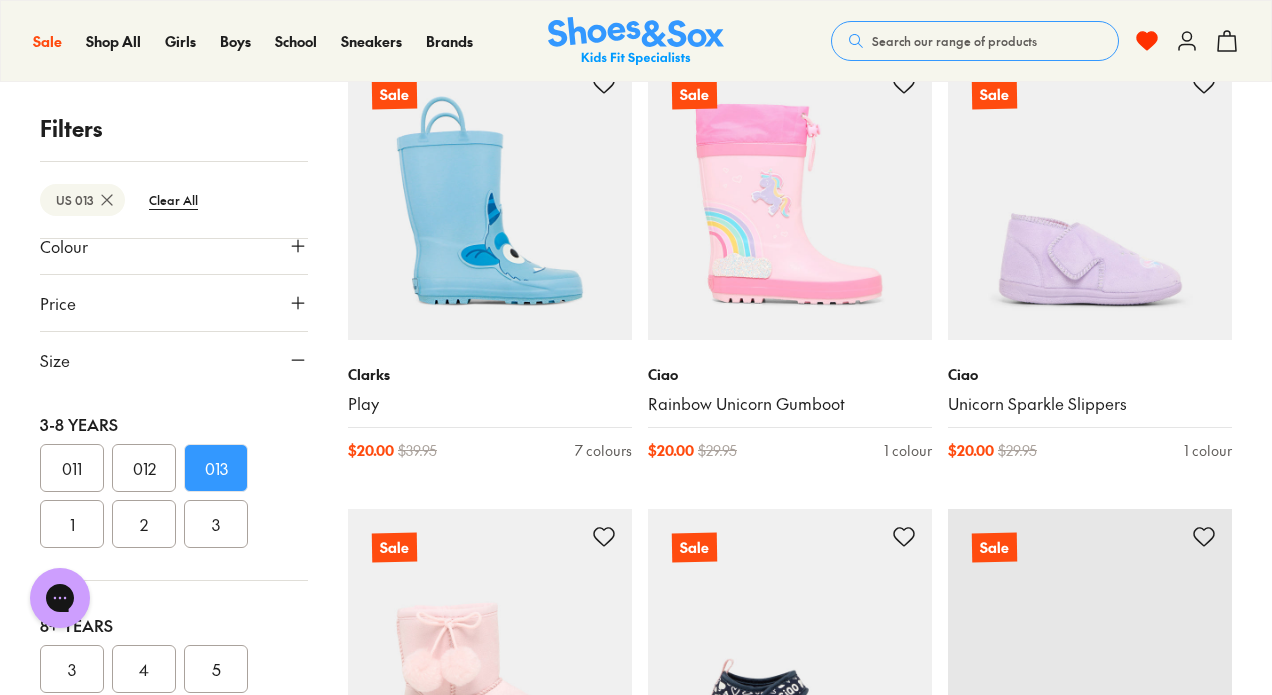 click on "012" at bounding box center (144, 468) 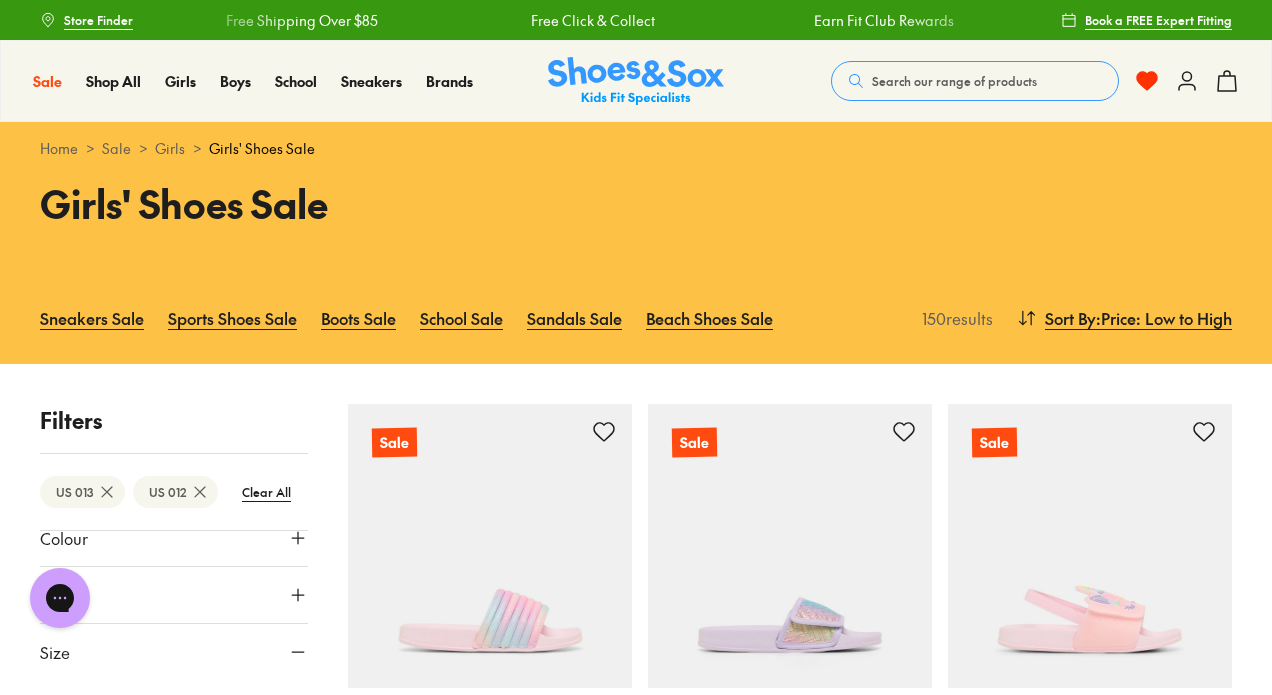 scroll, scrollTop: 0, scrollLeft: 0, axis: both 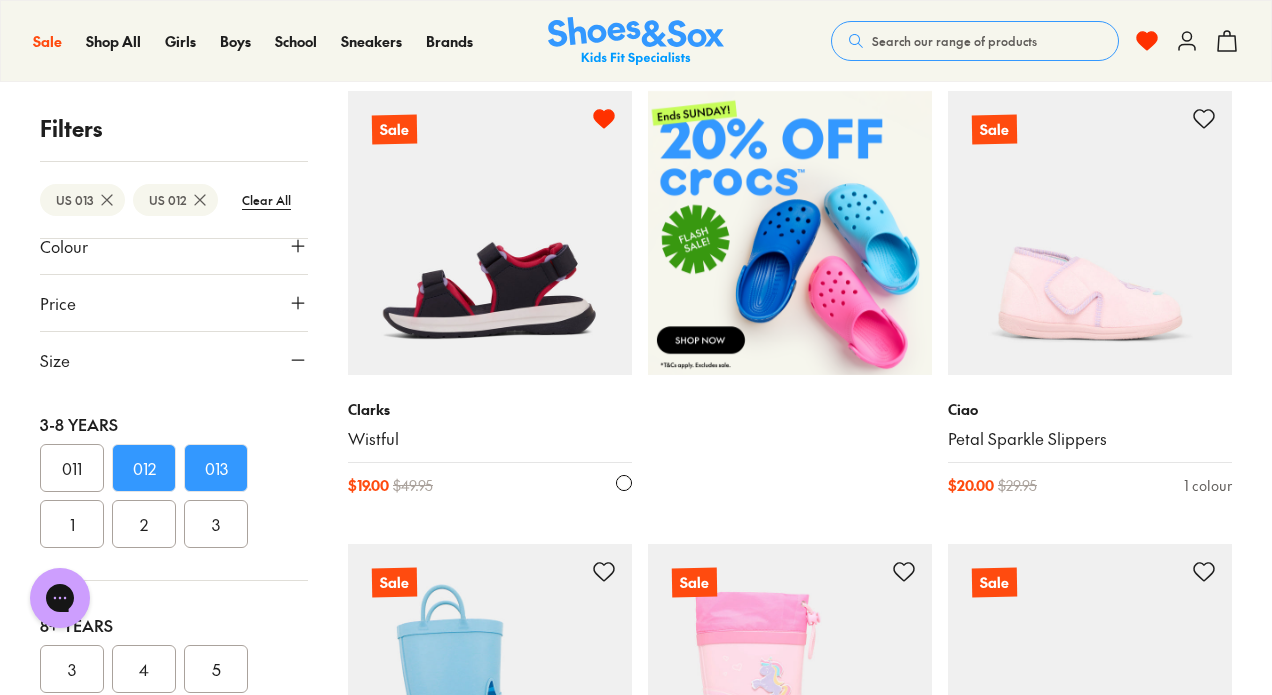 click at bounding box center [624, 483] 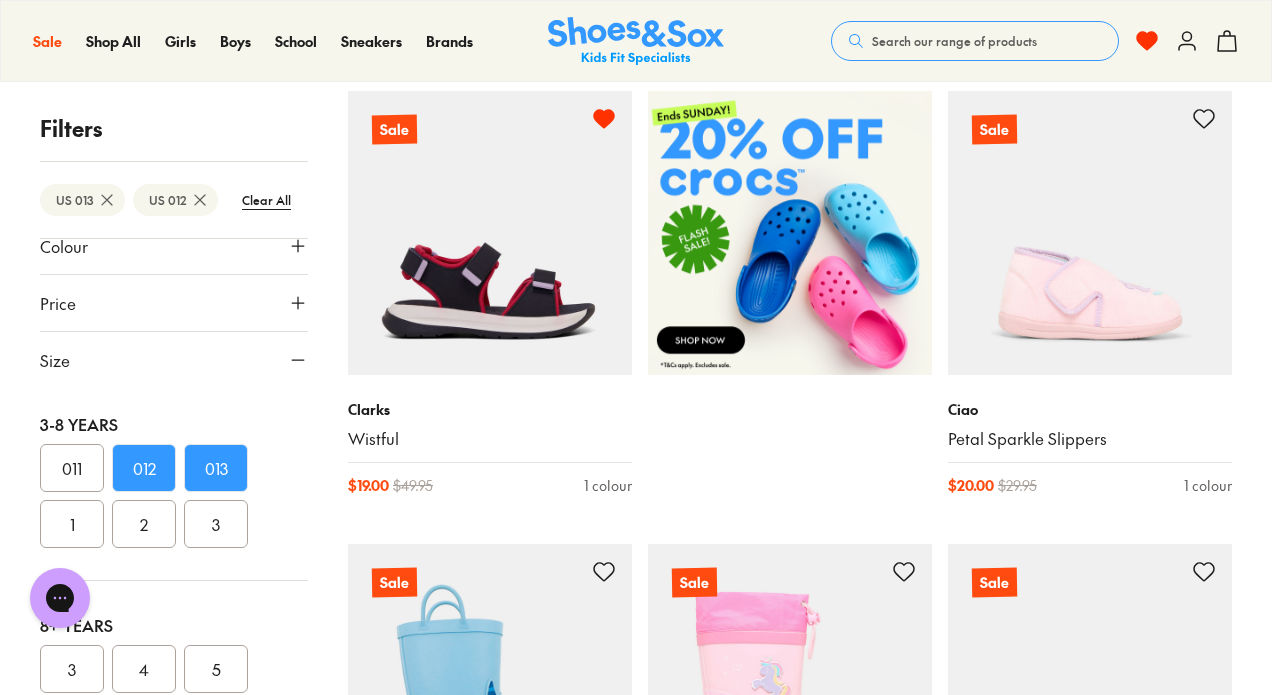 click at bounding box center (490, 233) 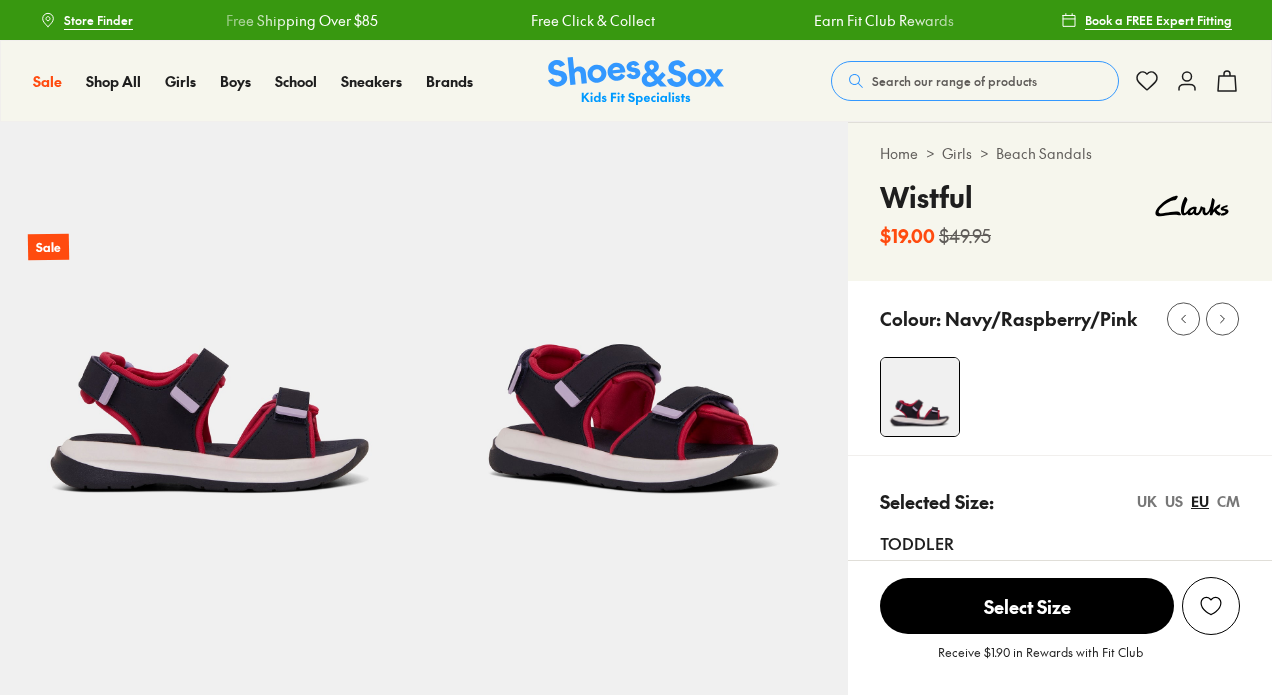 scroll, scrollTop: 266, scrollLeft: 0, axis: vertical 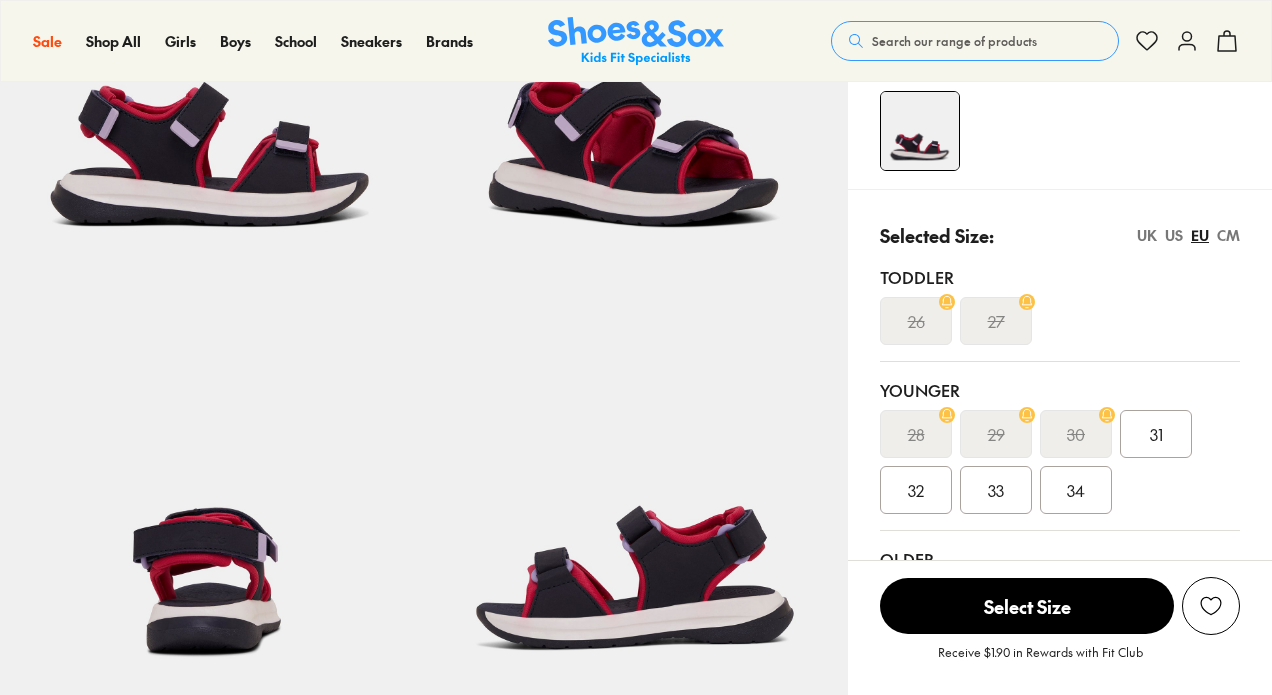 select on "*" 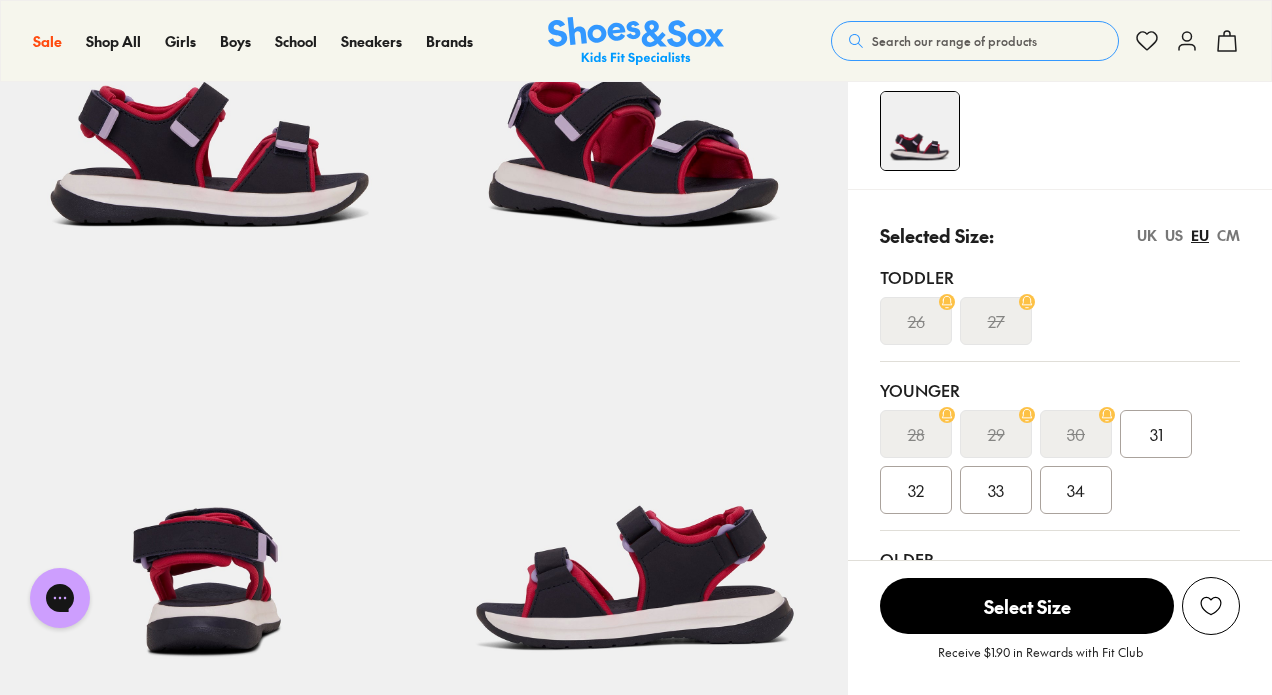 scroll, scrollTop: 0, scrollLeft: 0, axis: both 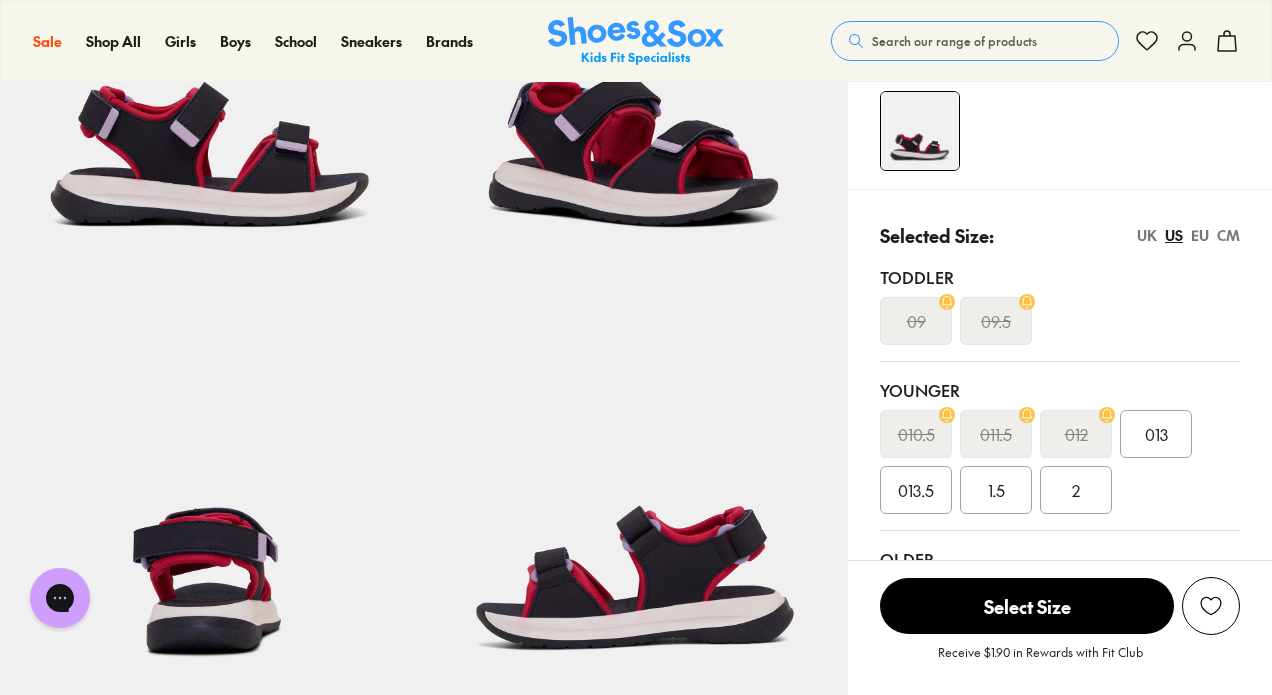 click on "013" at bounding box center (1156, 434) 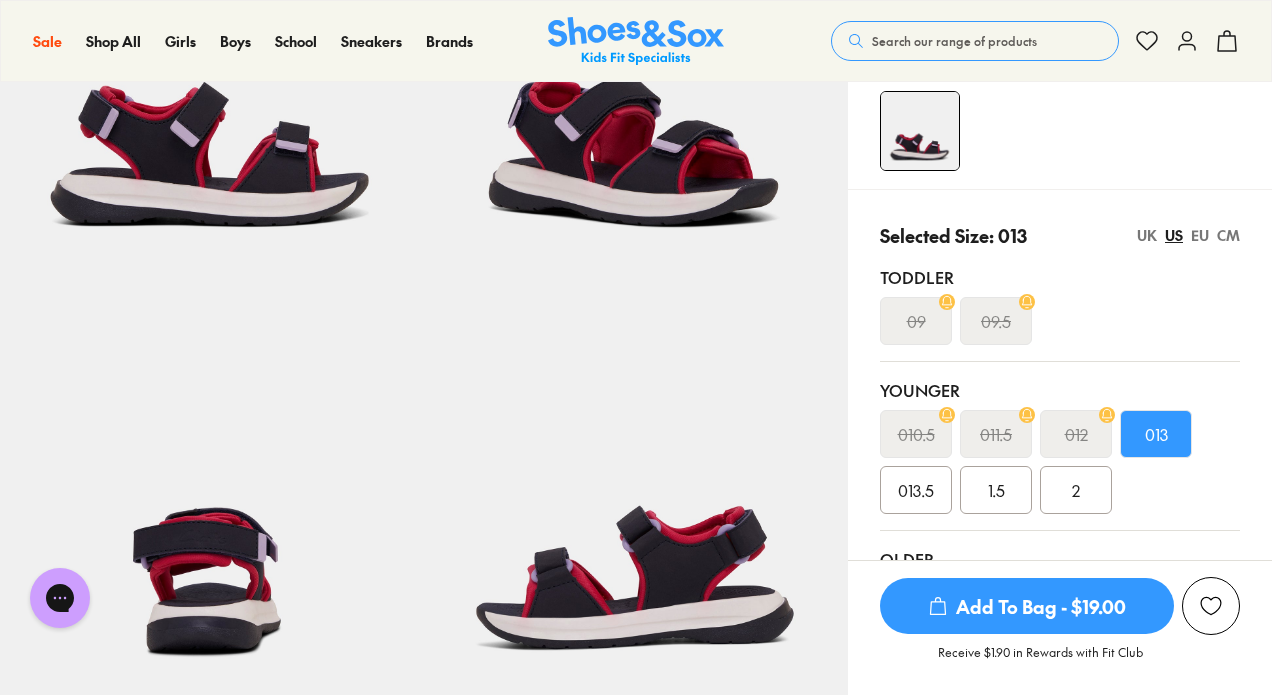 click on "Add To Bag - $19.00" at bounding box center (1027, 606) 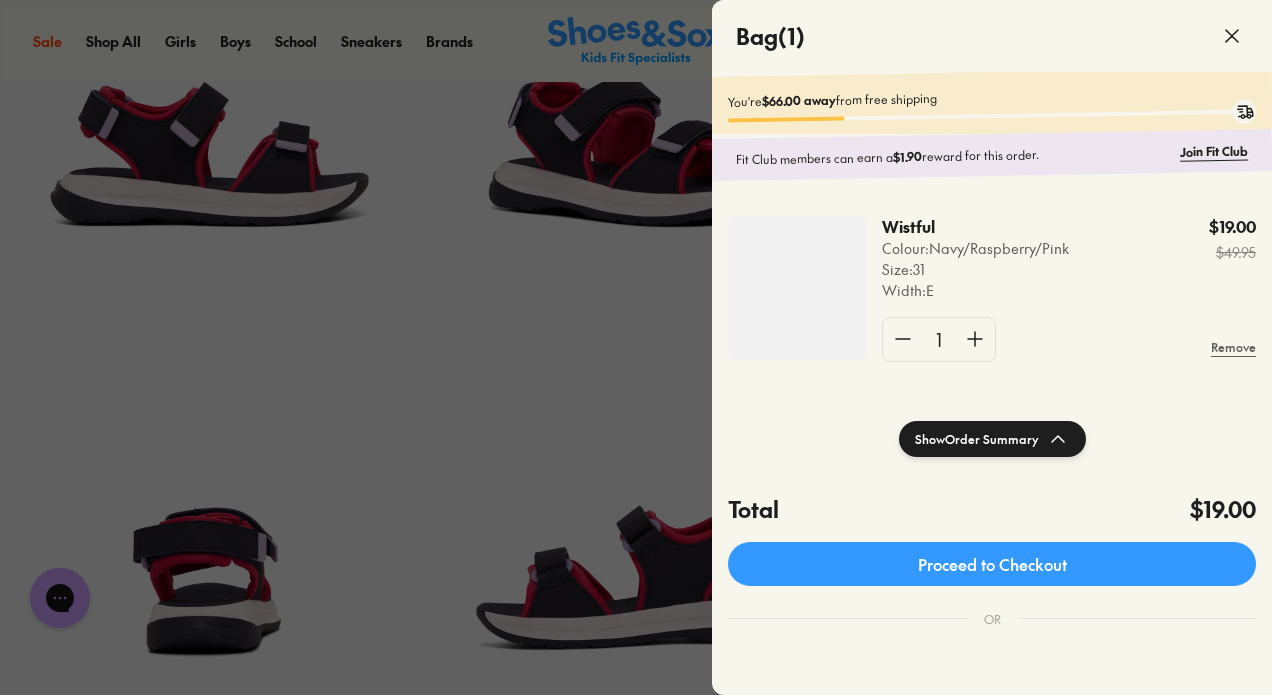 click on "Add To Bag - $19.00" at bounding box center (1027, 606) 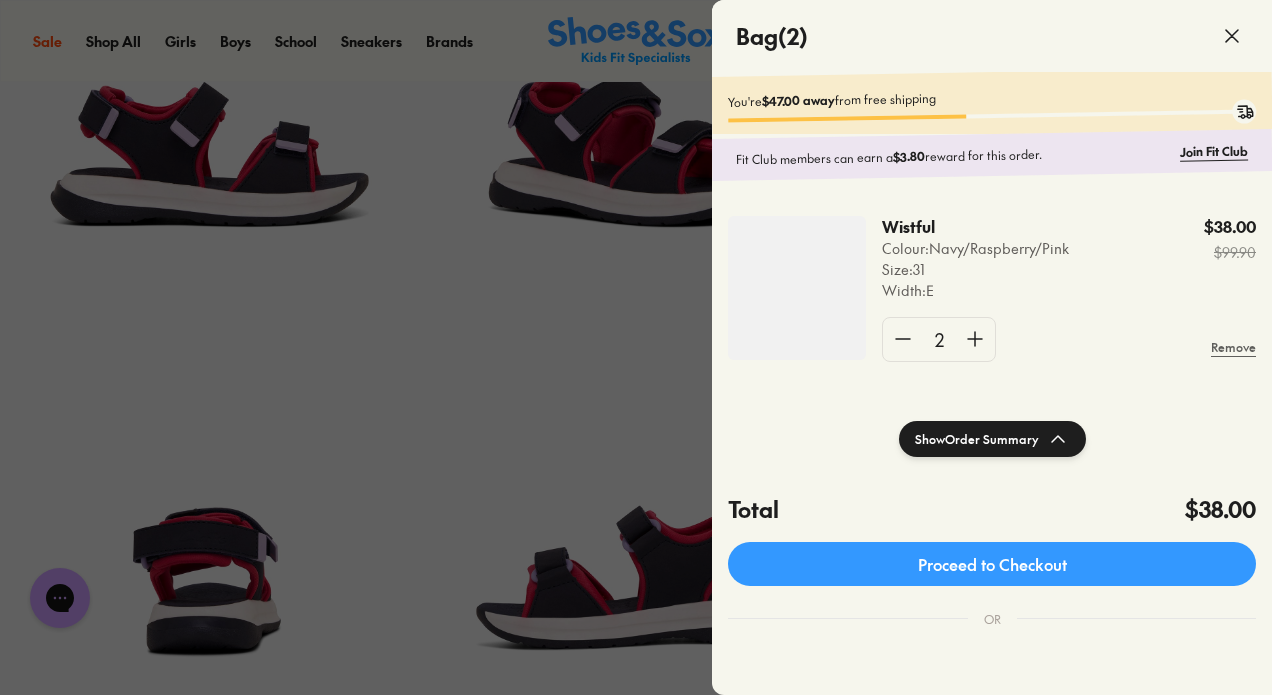 click at bounding box center (1211, 606) 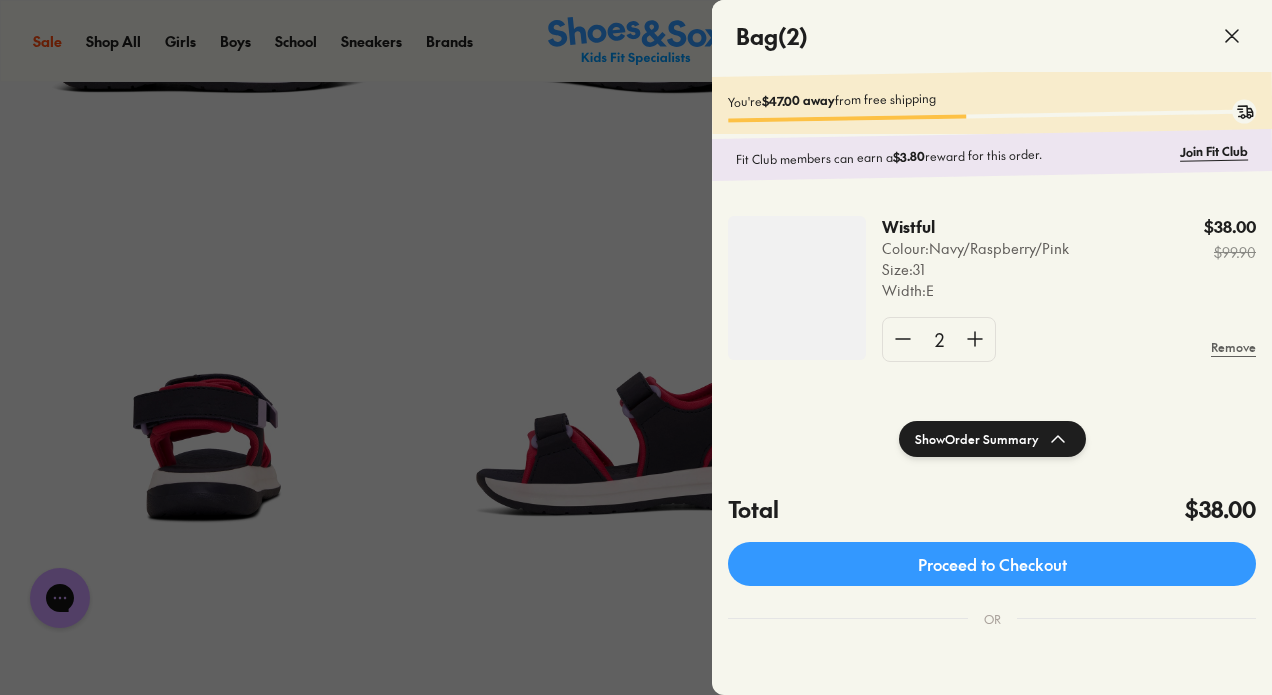 scroll, scrollTop: 399, scrollLeft: 0, axis: vertical 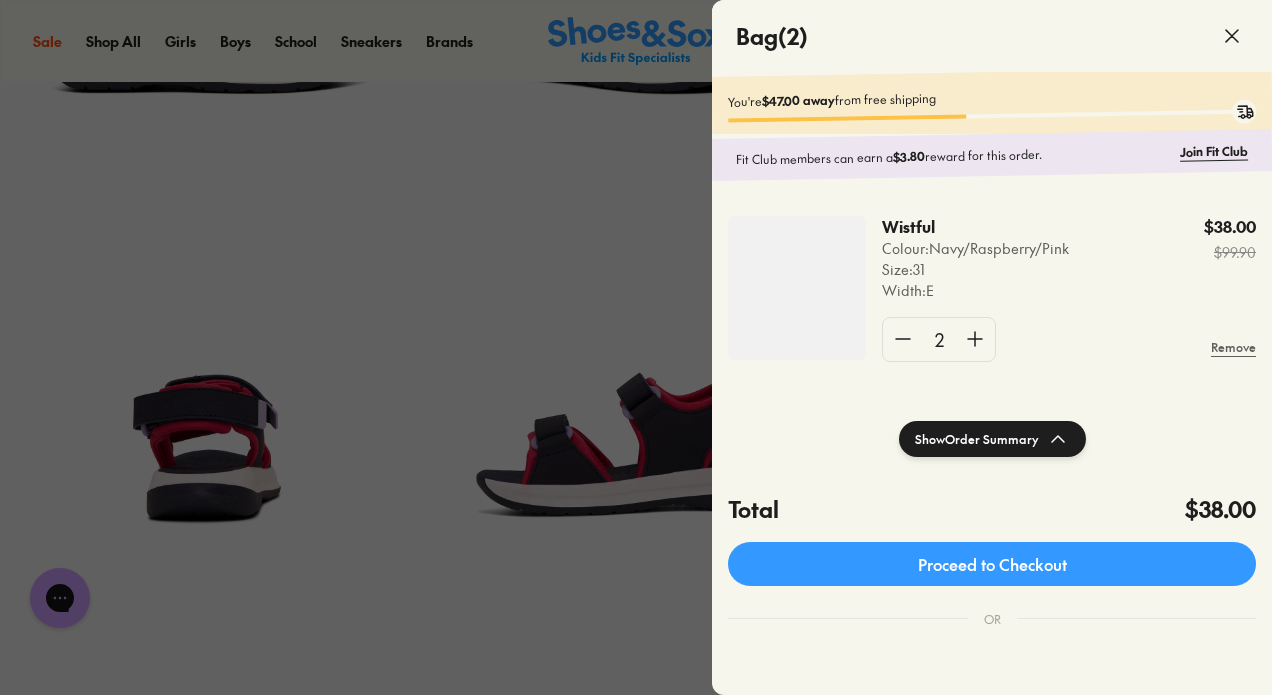 click on "Add To Bag - $19.00" at bounding box center (1027, 606) 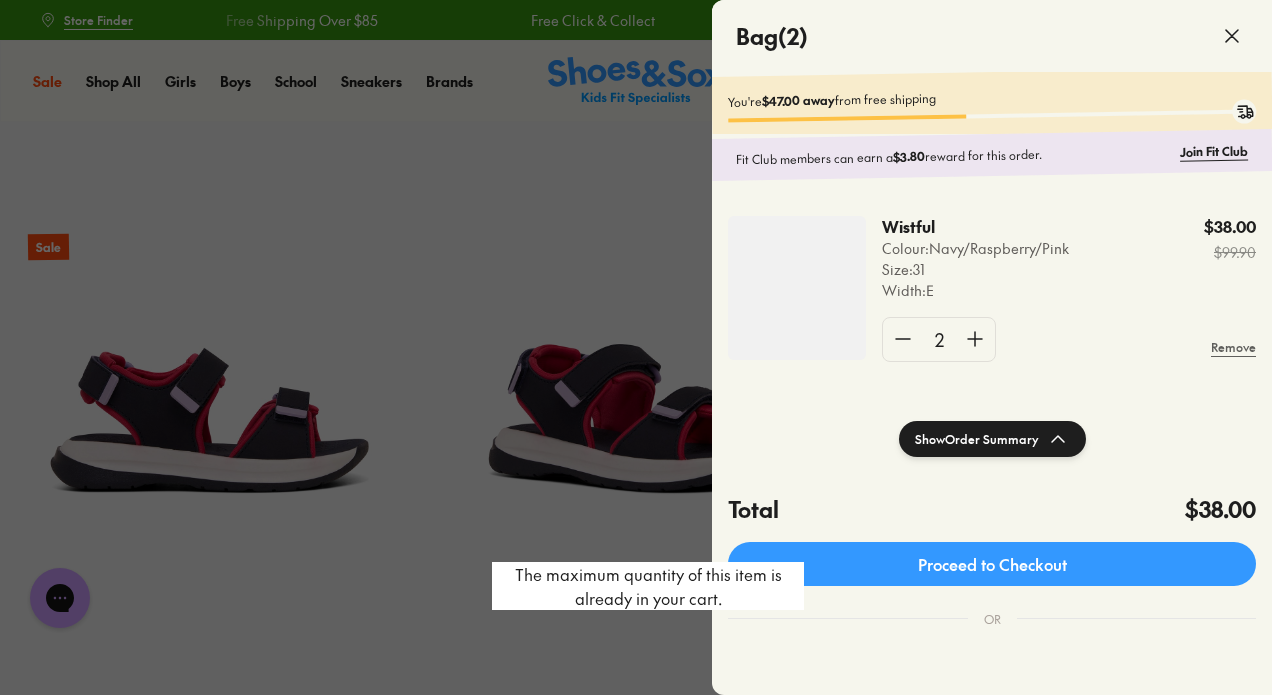 scroll, scrollTop: 0, scrollLeft: 0, axis: both 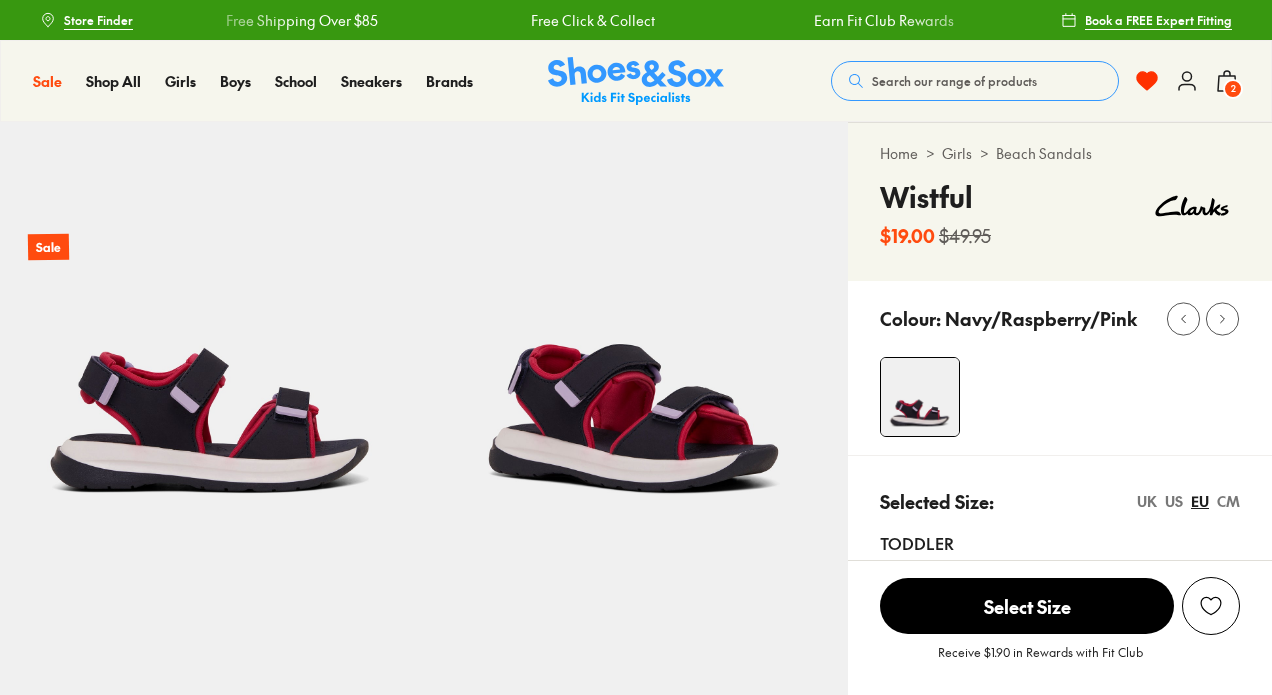 click on "Select Size" at bounding box center (1027, 606) 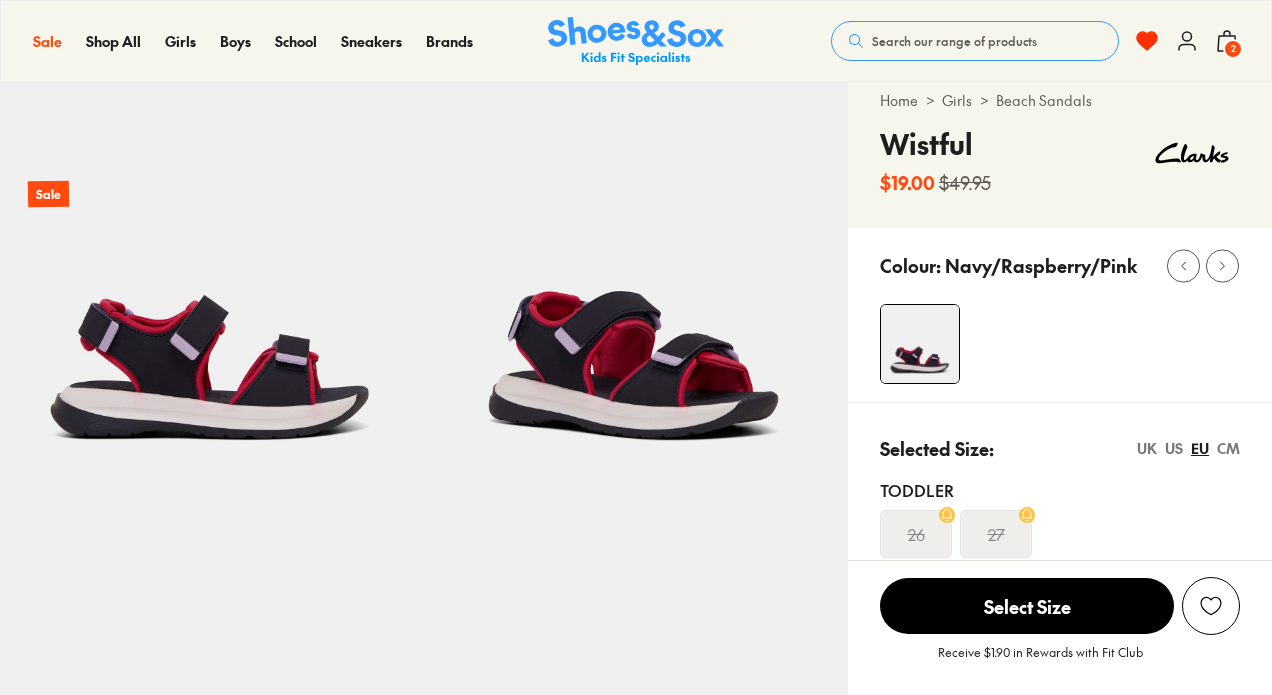 scroll, scrollTop: 0, scrollLeft: 0, axis: both 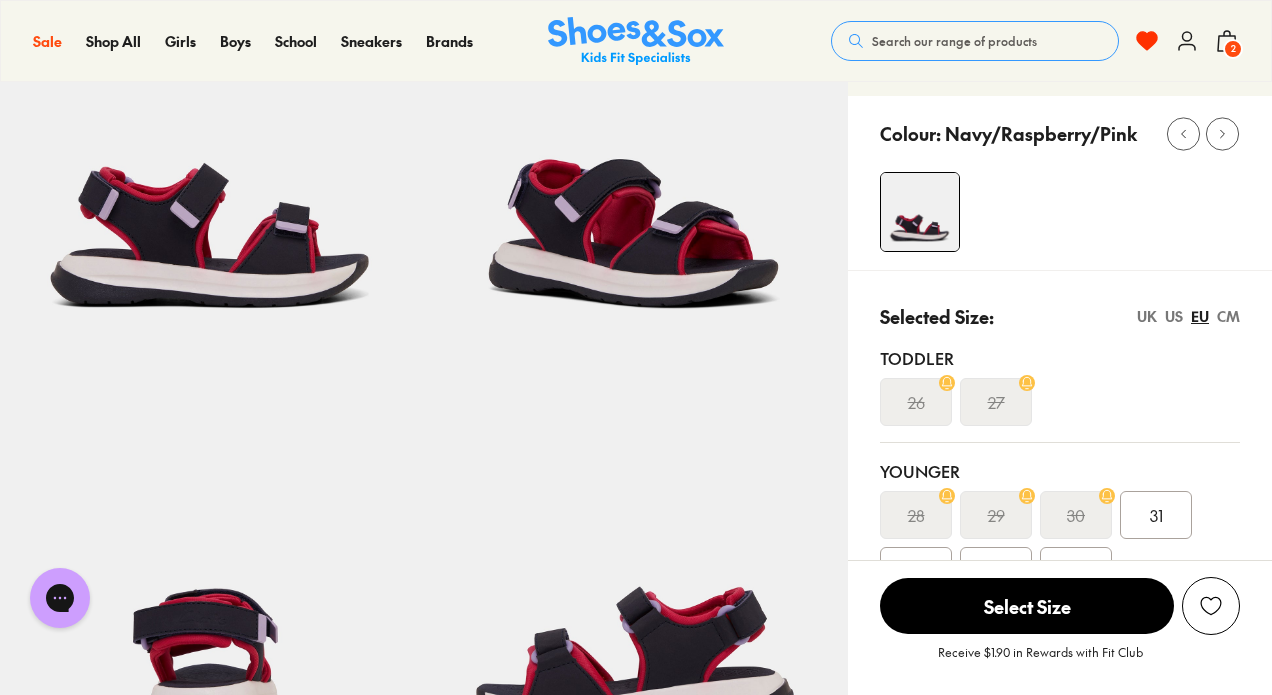 click on "US" at bounding box center (1174, 316) 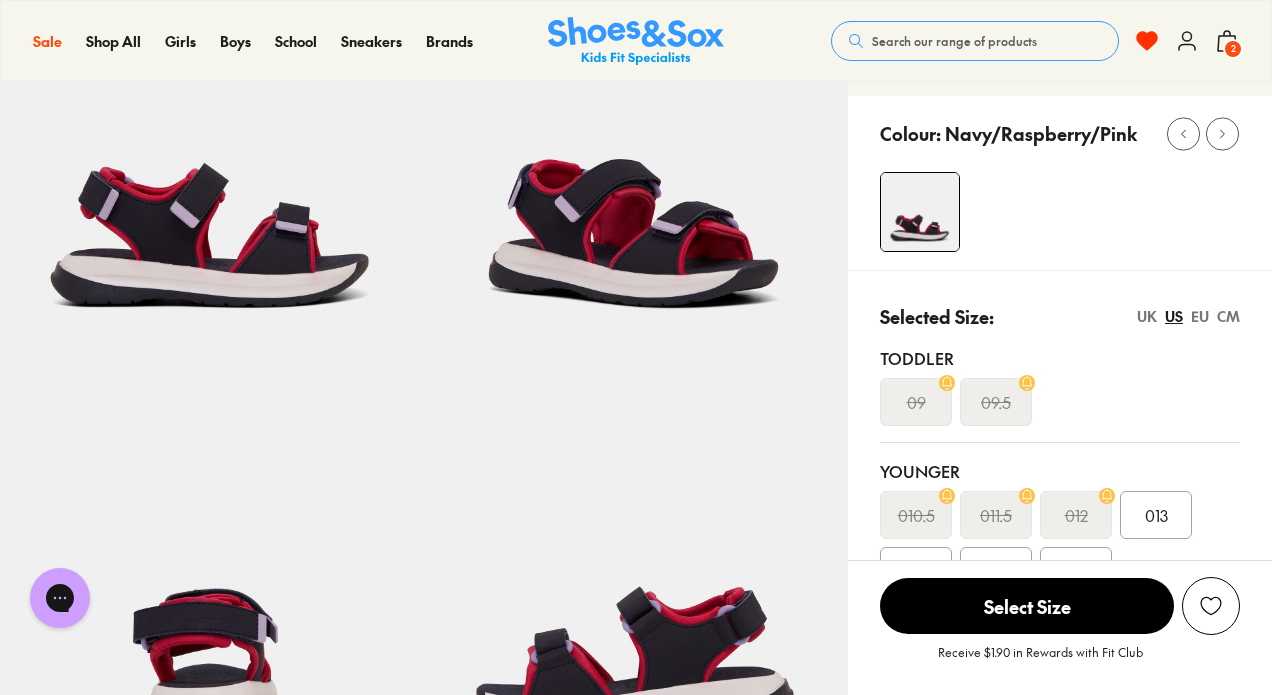 click on "013" at bounding box center [1156, 515] 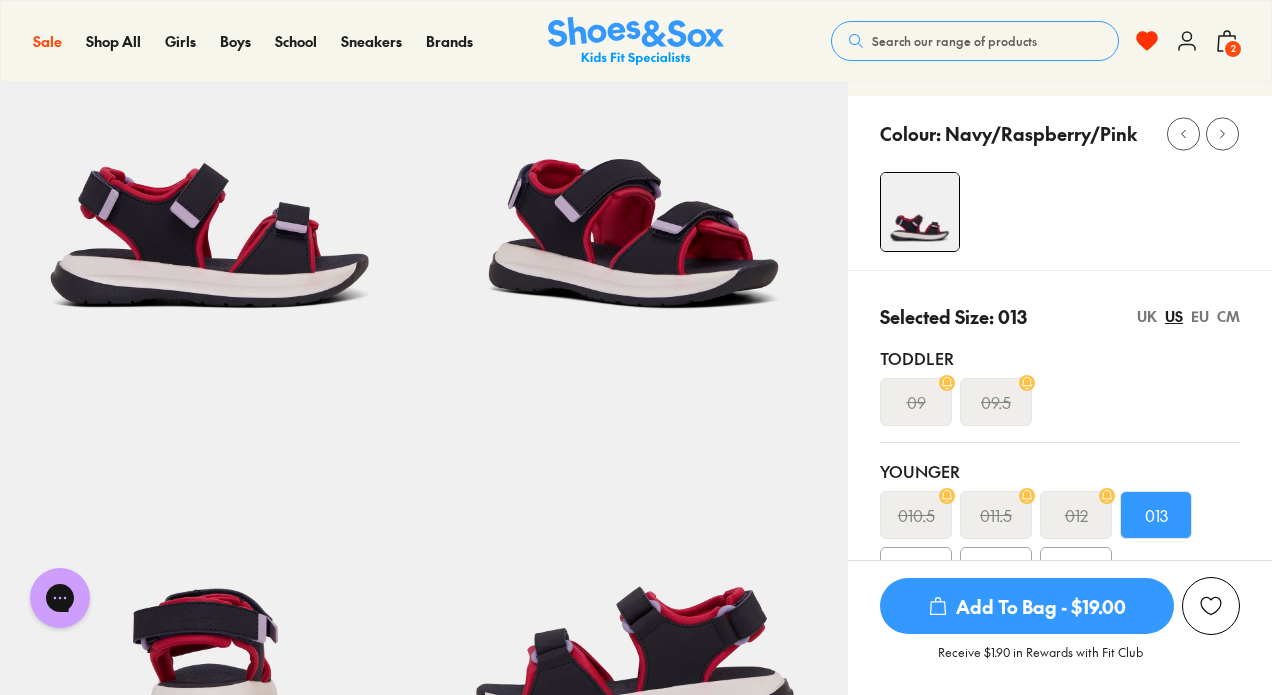 click on "Add To Bag - $19.00" at bounding box center [1027, 606] 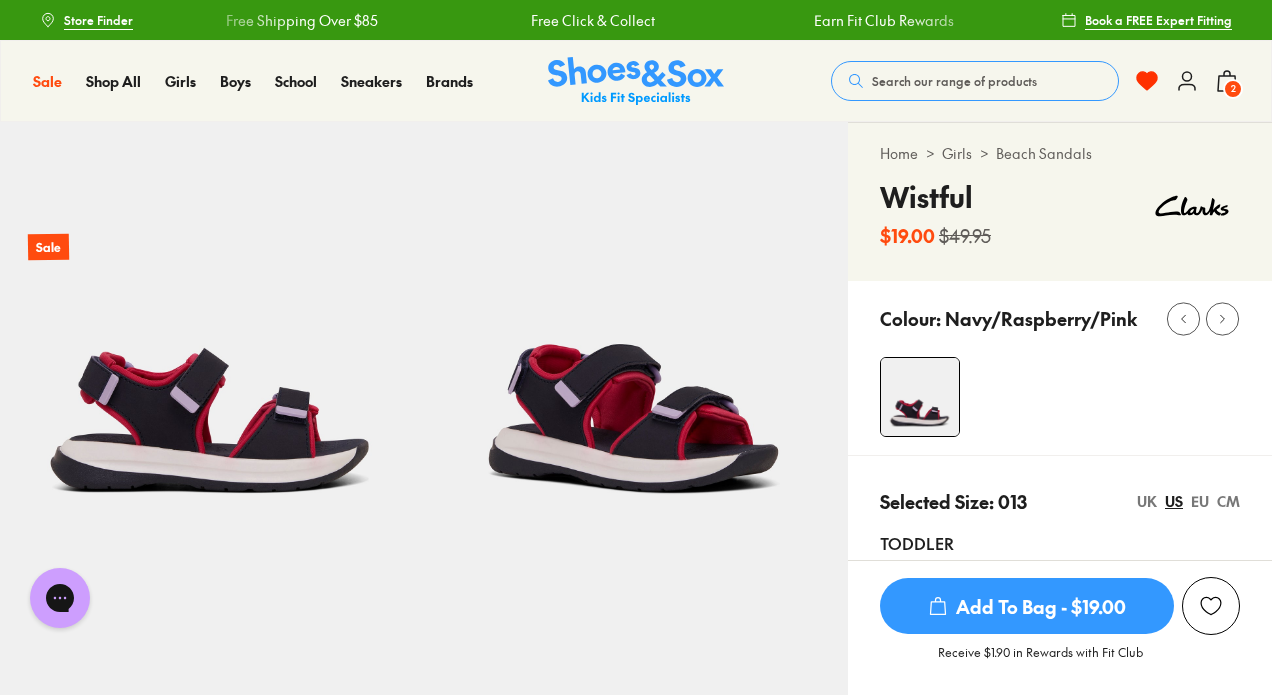 scroll, scrollTop: 0, scrollLeft: 0, axis: both 